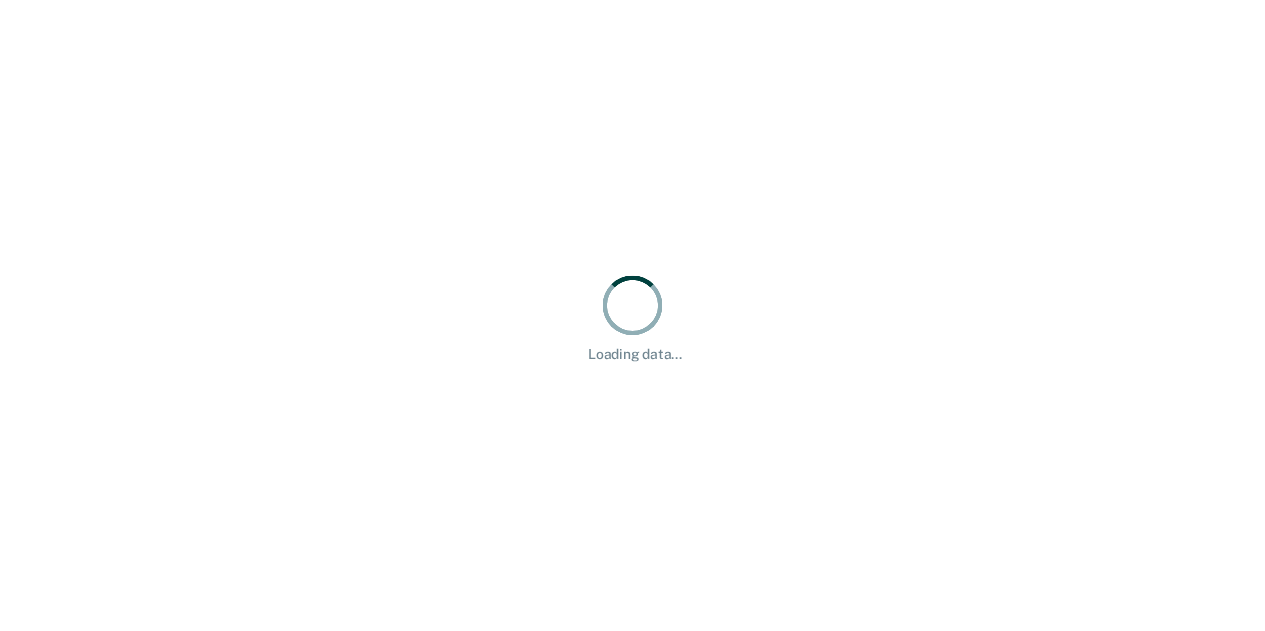 scroll, scrollTop: 0, scrollLeft: 0, axis: both 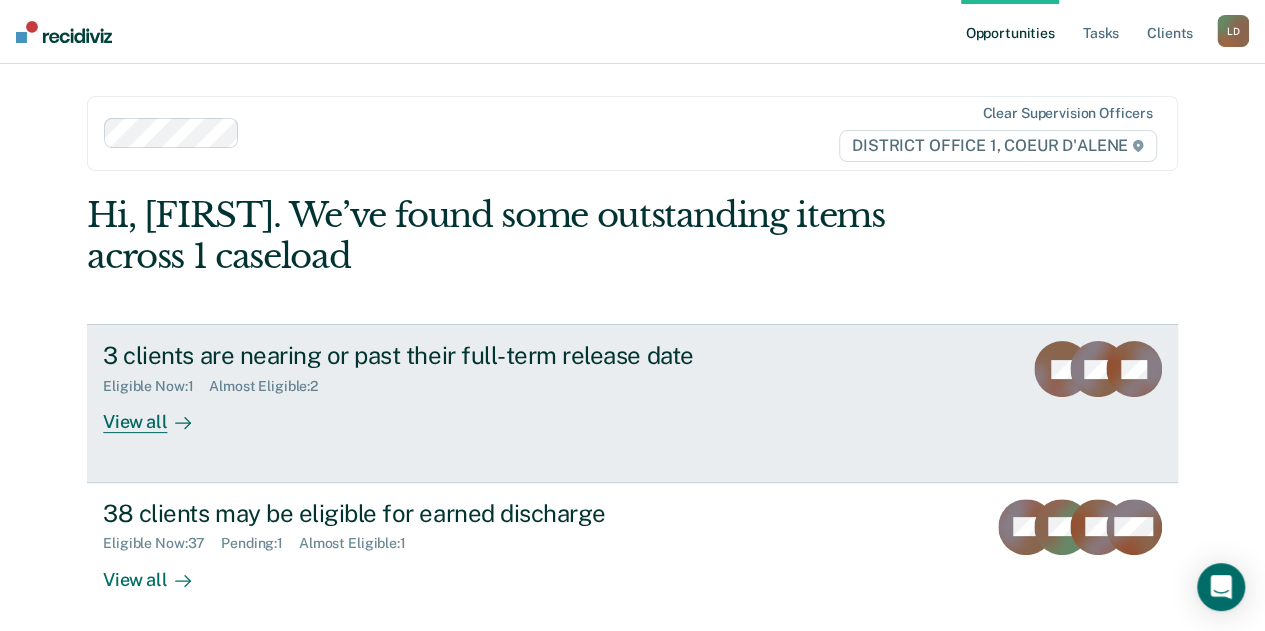 click on "View all" at bounding box center (159, 414) 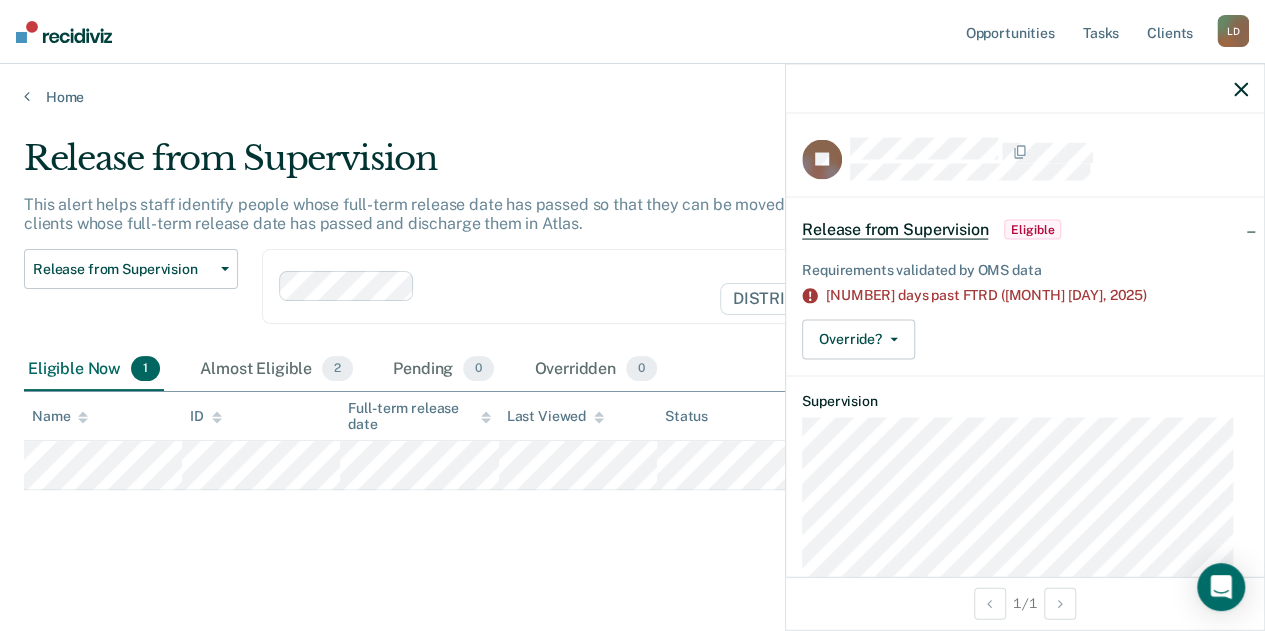 click 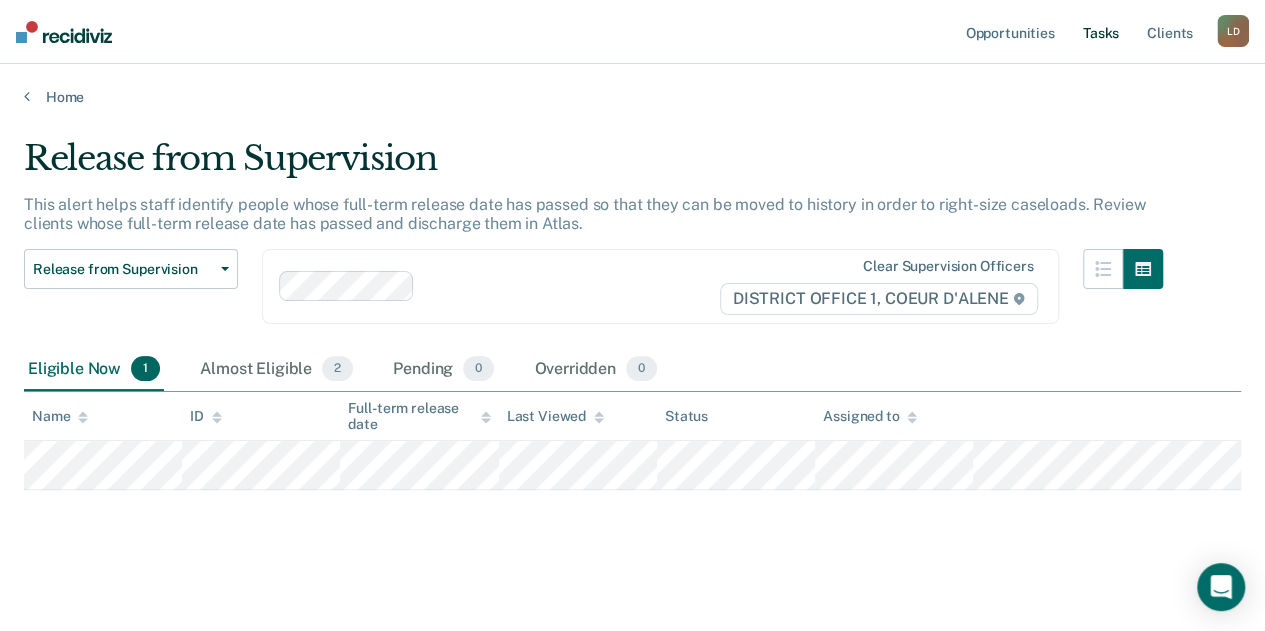 click on "Tasks" at bounding box center (1101, 32) 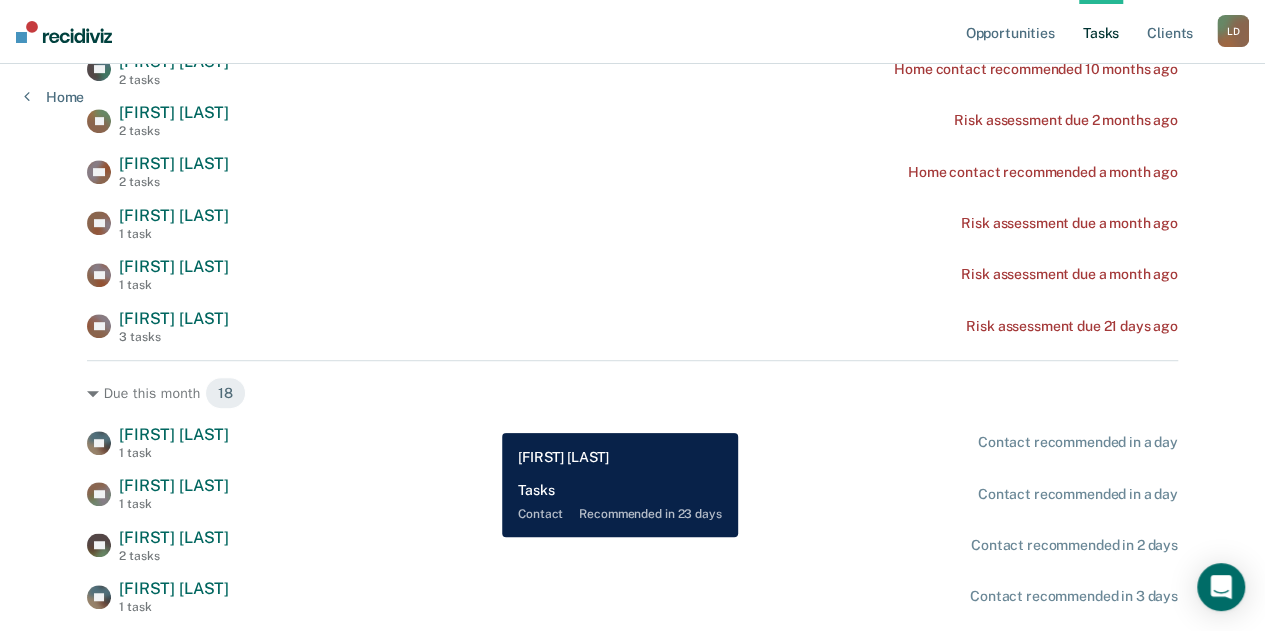scroll, scrollTop: 304, scrollLeft: 0, axis: vertical 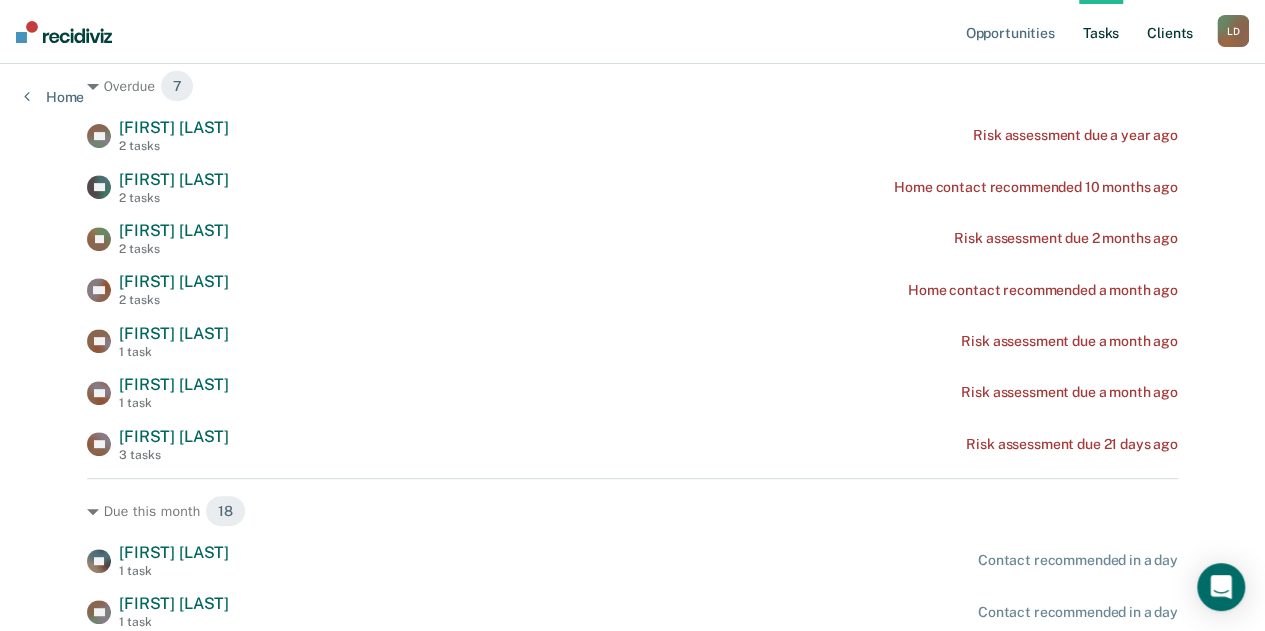 click on "Client s" at bounding box center (1170, 32) 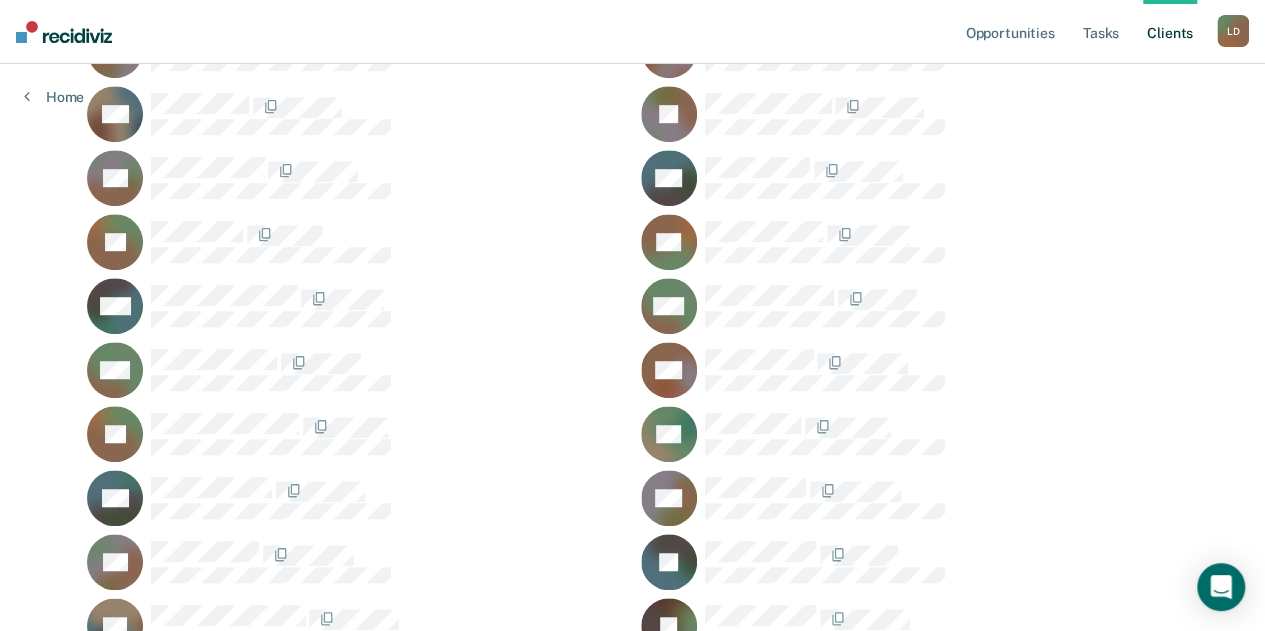 scroll, scrollTop: 500, scrollLeft: 0, axis: vertical 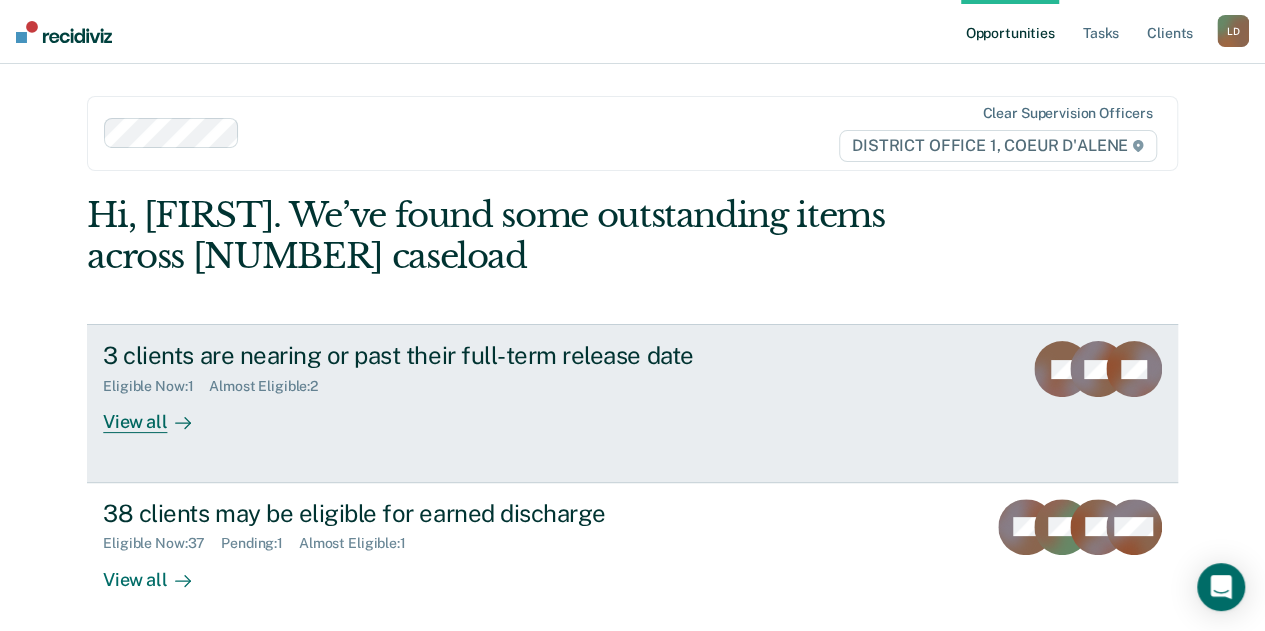 click on "View all" at bounding box center (159, 414) 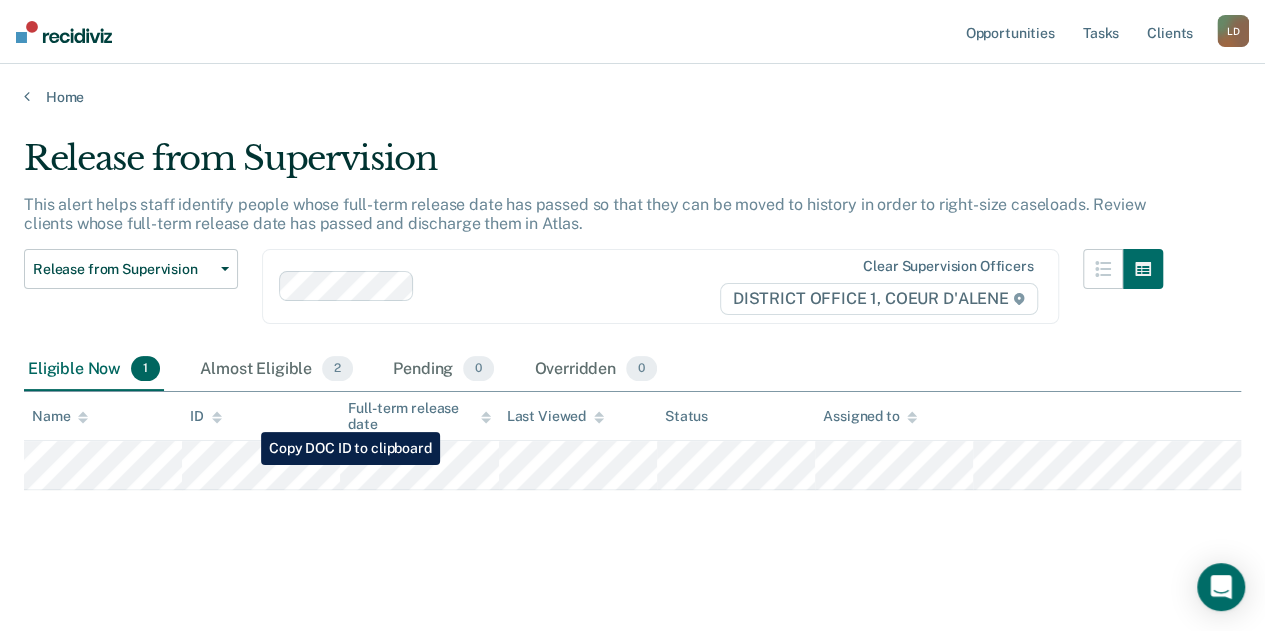 click at bounding box center (632, 465) 